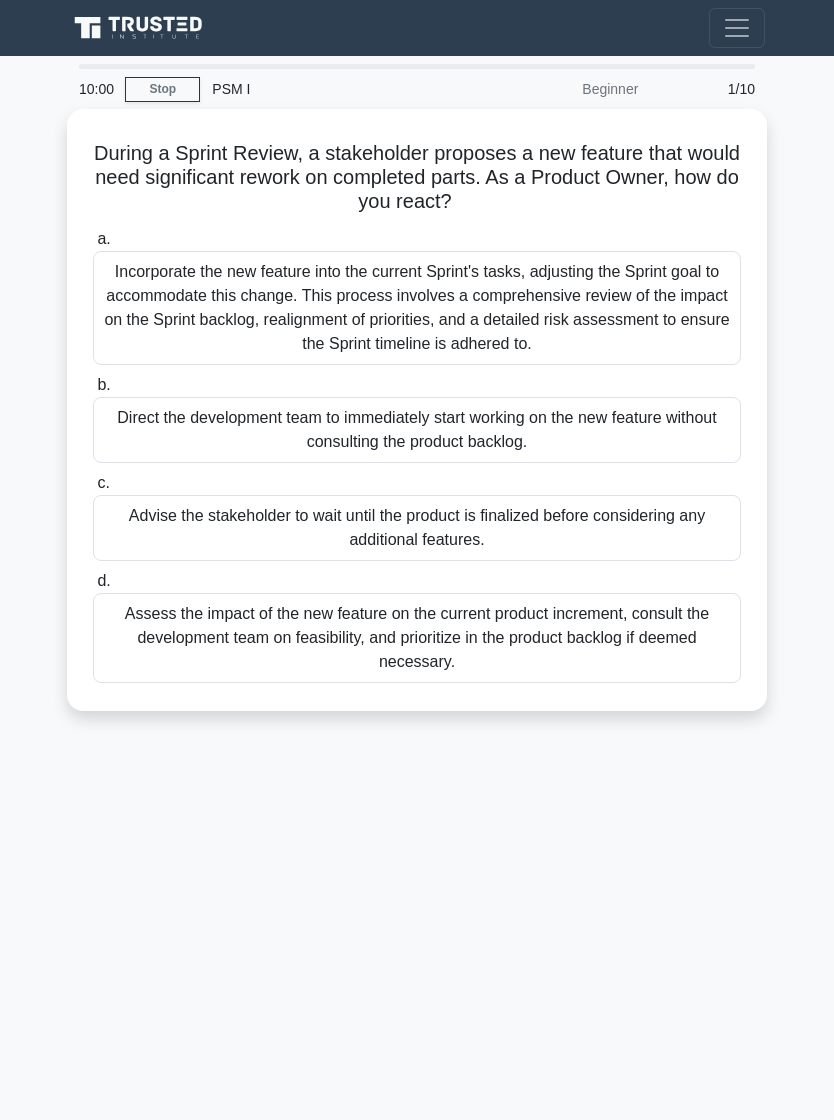 scroll, scrollTop: 0, scrollLeft: 0, axis: both 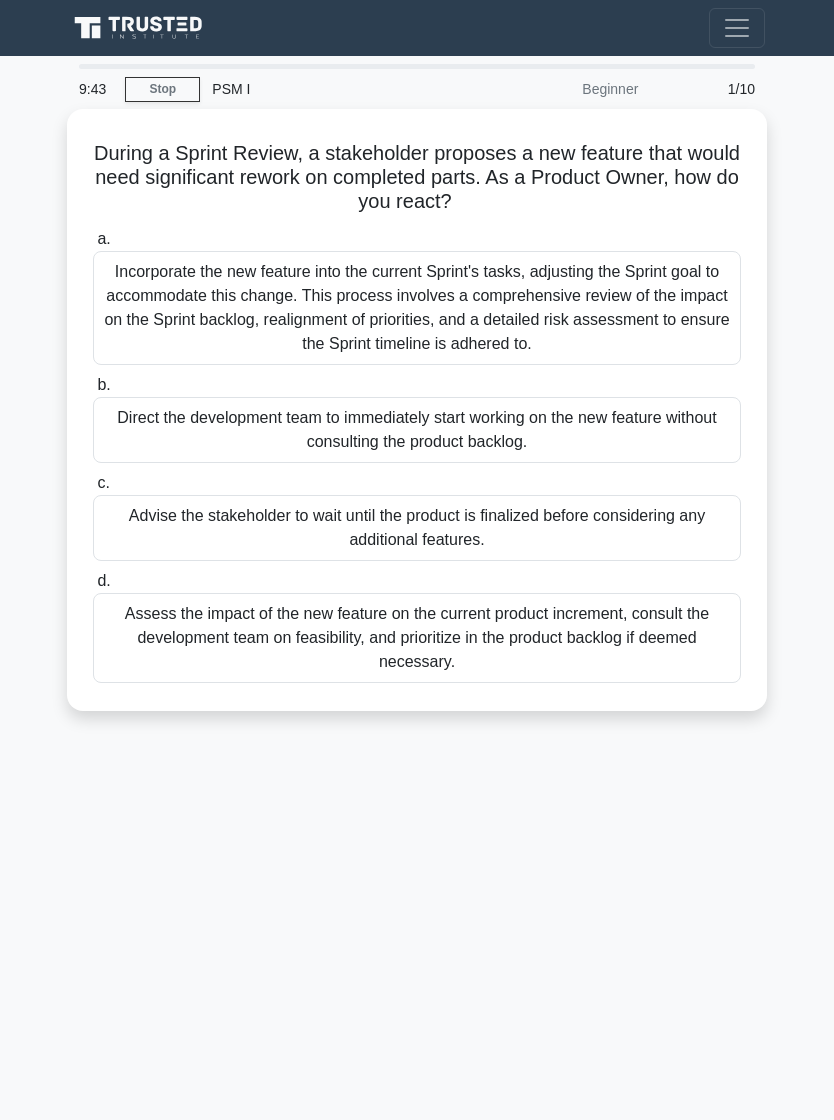 click at bounding box center [141, 28] 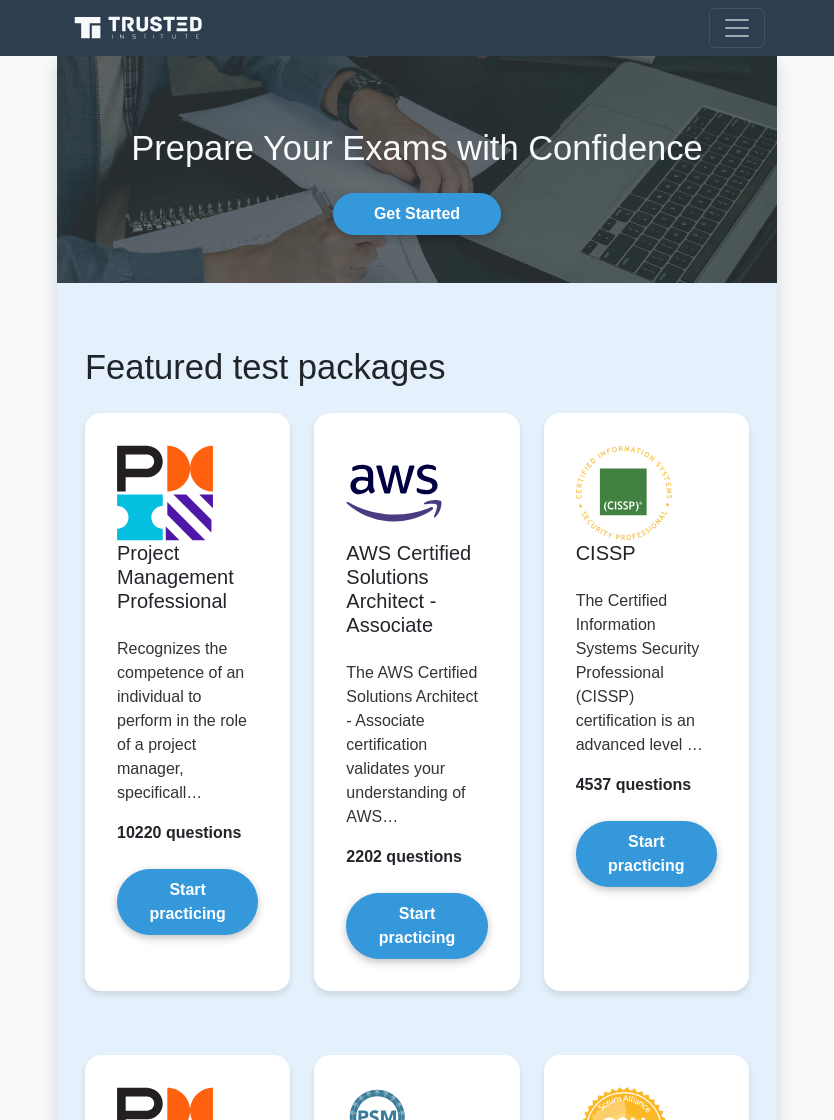 scroll, scrollTop: 0, scrollLeft: 0, axis: both 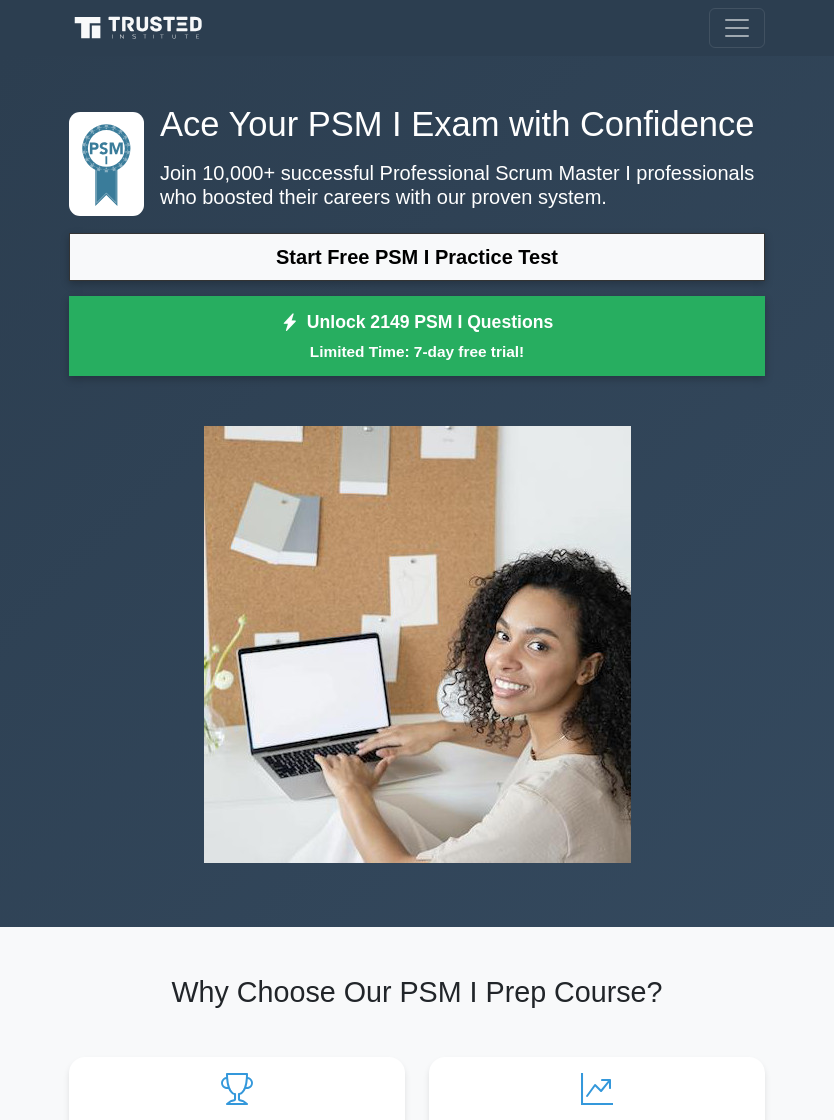 click at bounding box center (737, 28) 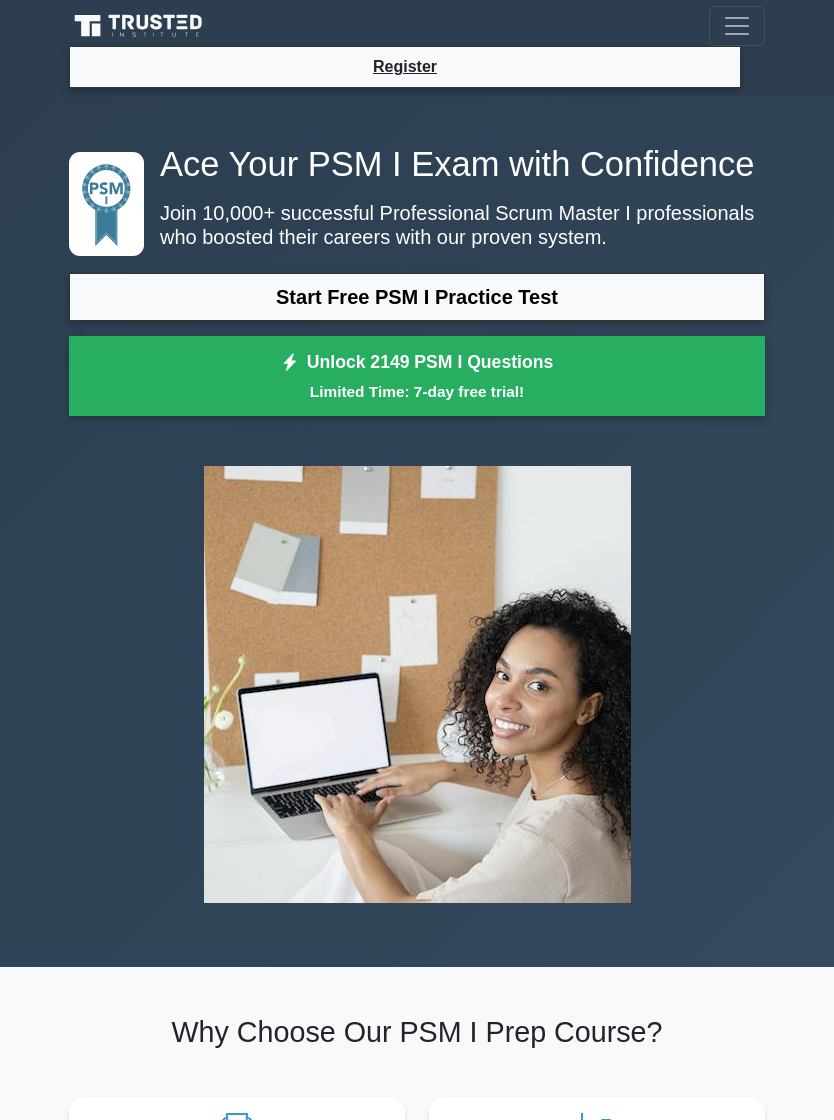 scroll, scrollTop: 2, scrollLeft: 0, axis: vertical 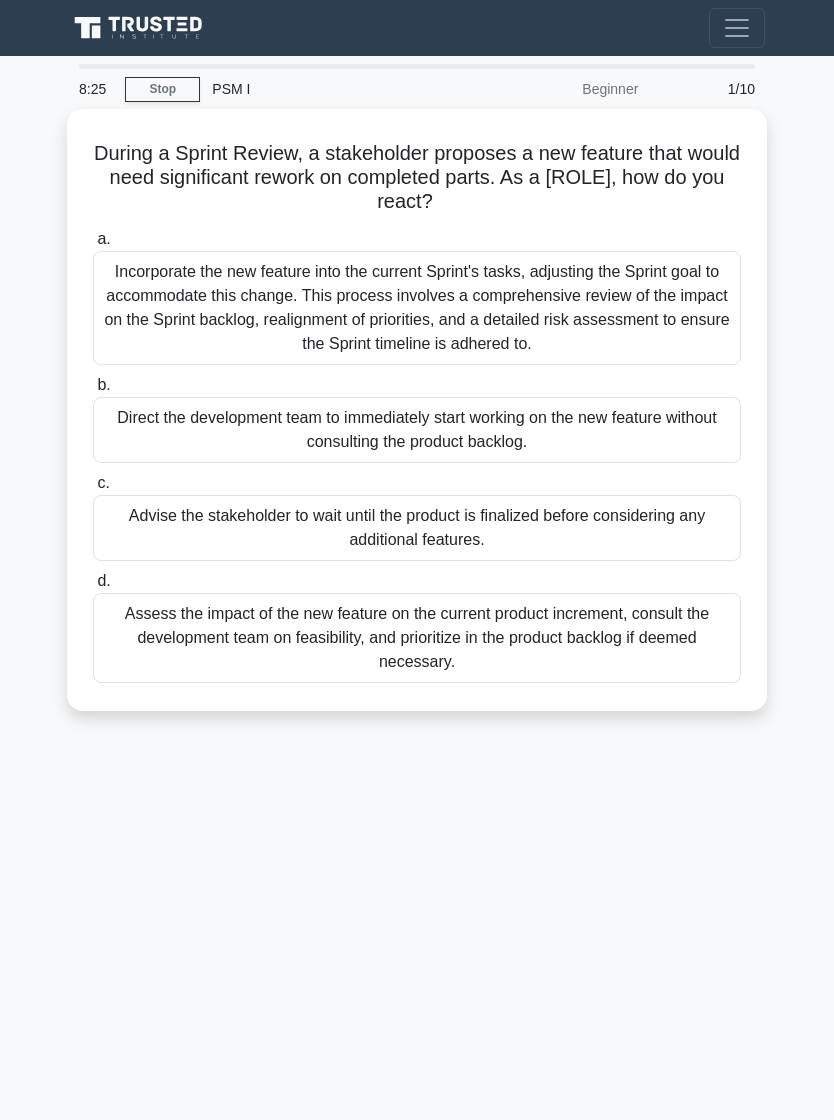 click on "Assess the impact of the new feature on the current product increment, consult the development team on feasibility, and prioritize in the product backlog if deemed necessary." at bounding box center [417, 638] 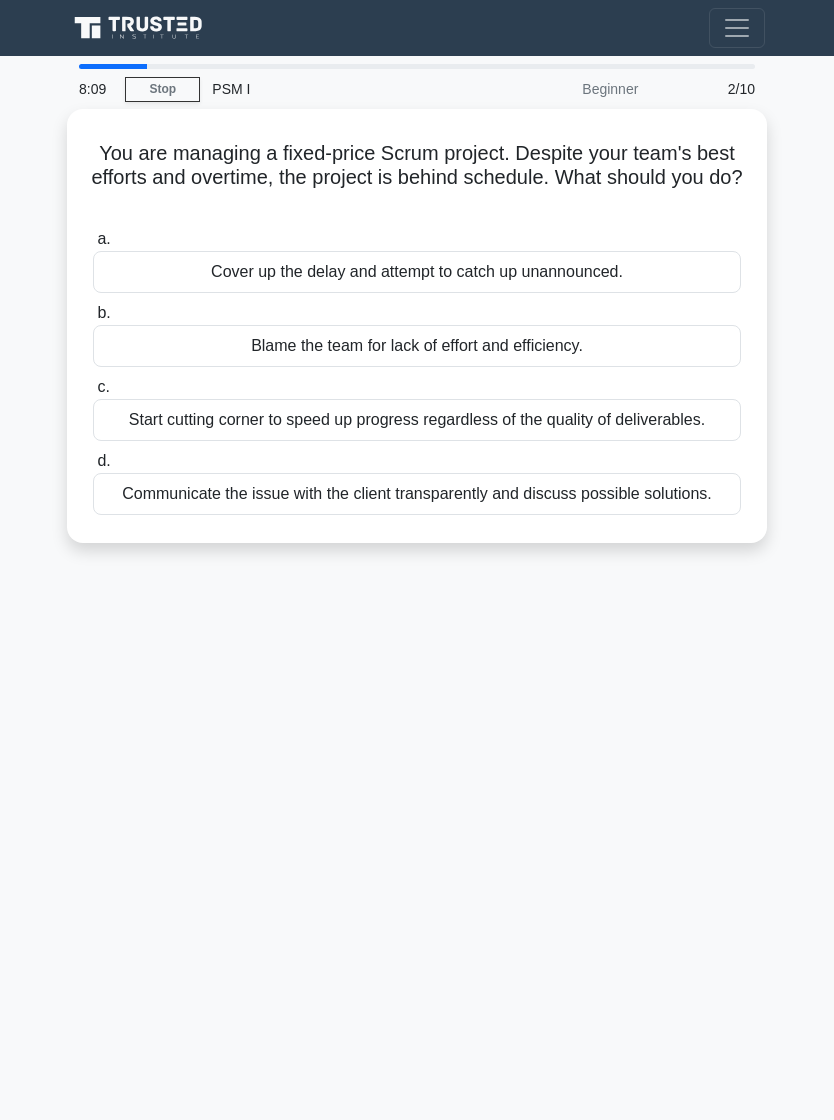 click on "Communicate the issue with the client transparently and discuss possible solutions." at bounding box center (417, 494) 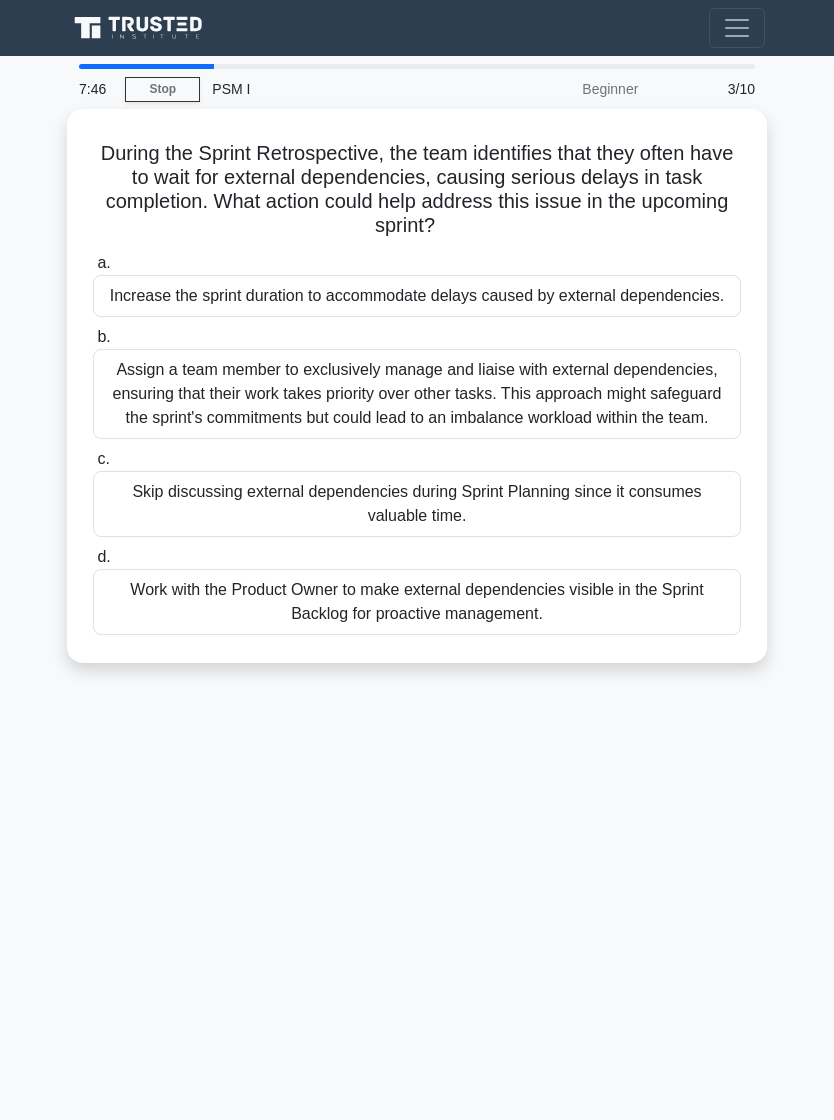 click on "Work with the Product Owner to make external dependencies visible in the Sprint Backlog for proactive management." at bounding box center (417, 602) 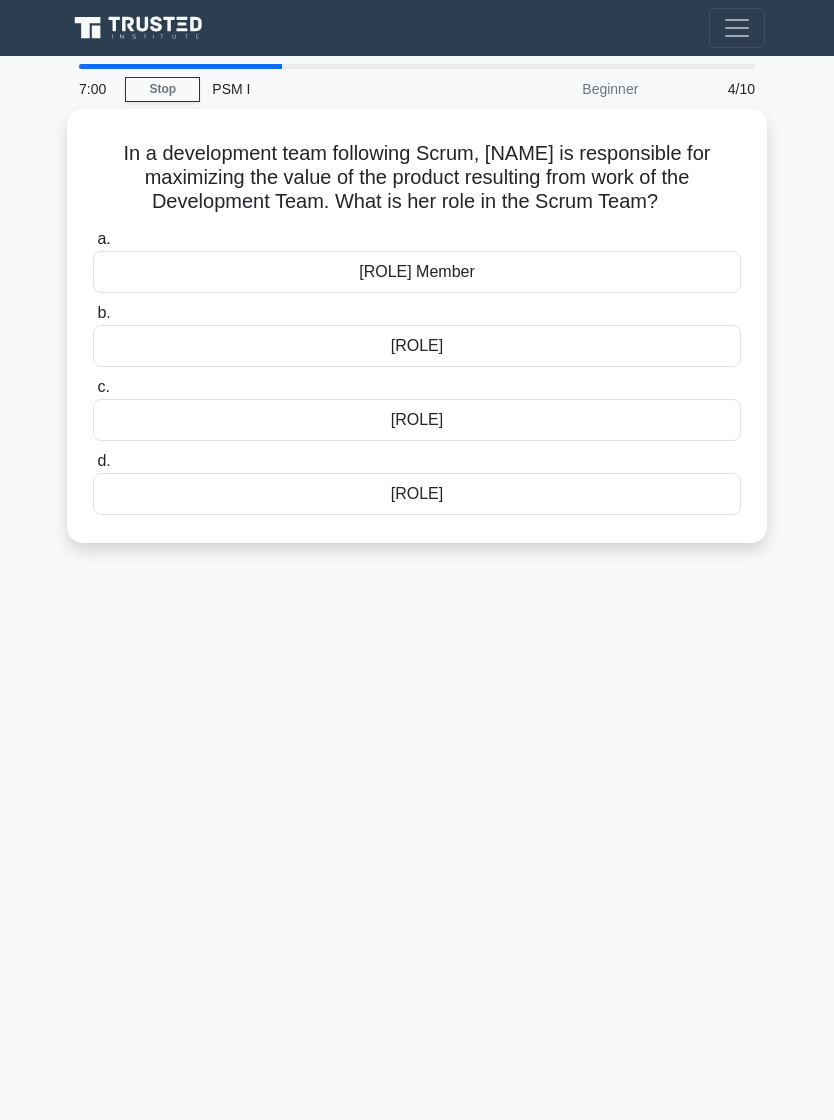click on "Product Owner" at bounding box center (417, 346) 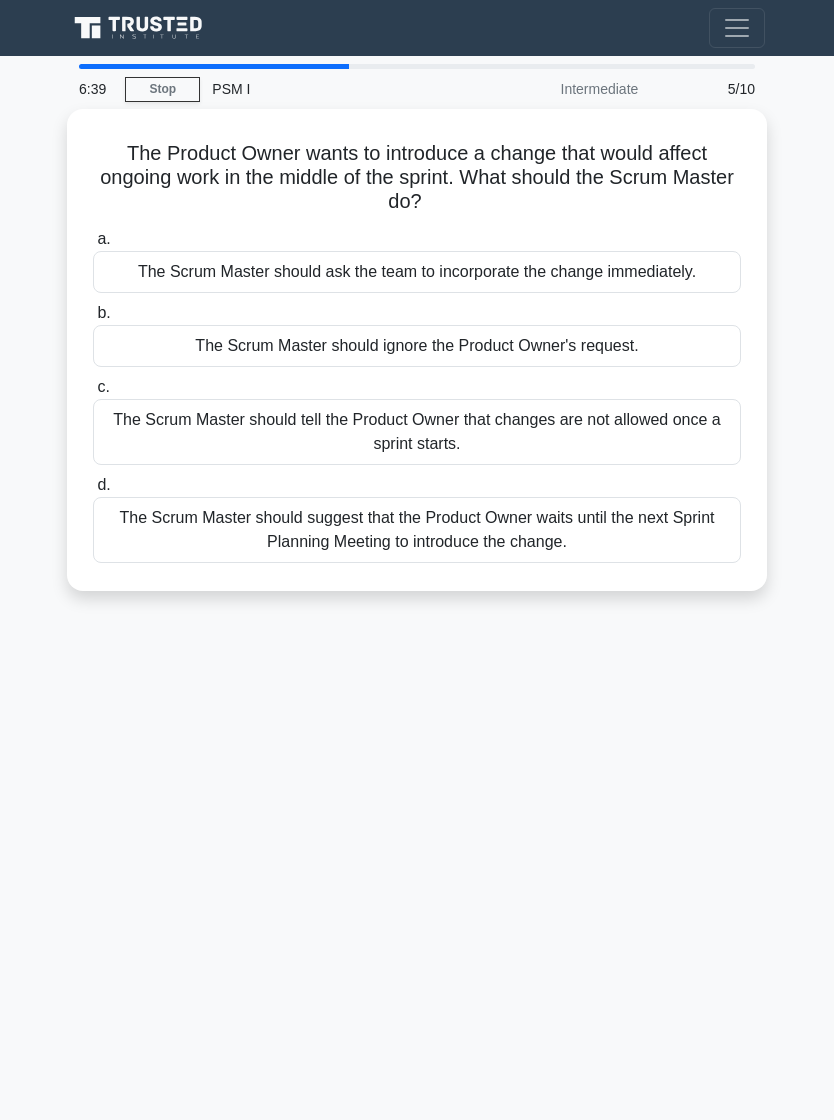 click on "The Scrum Master should tell the Product Owner that changes are not allowed once a sprint starts." at bounding box center (417, 432) 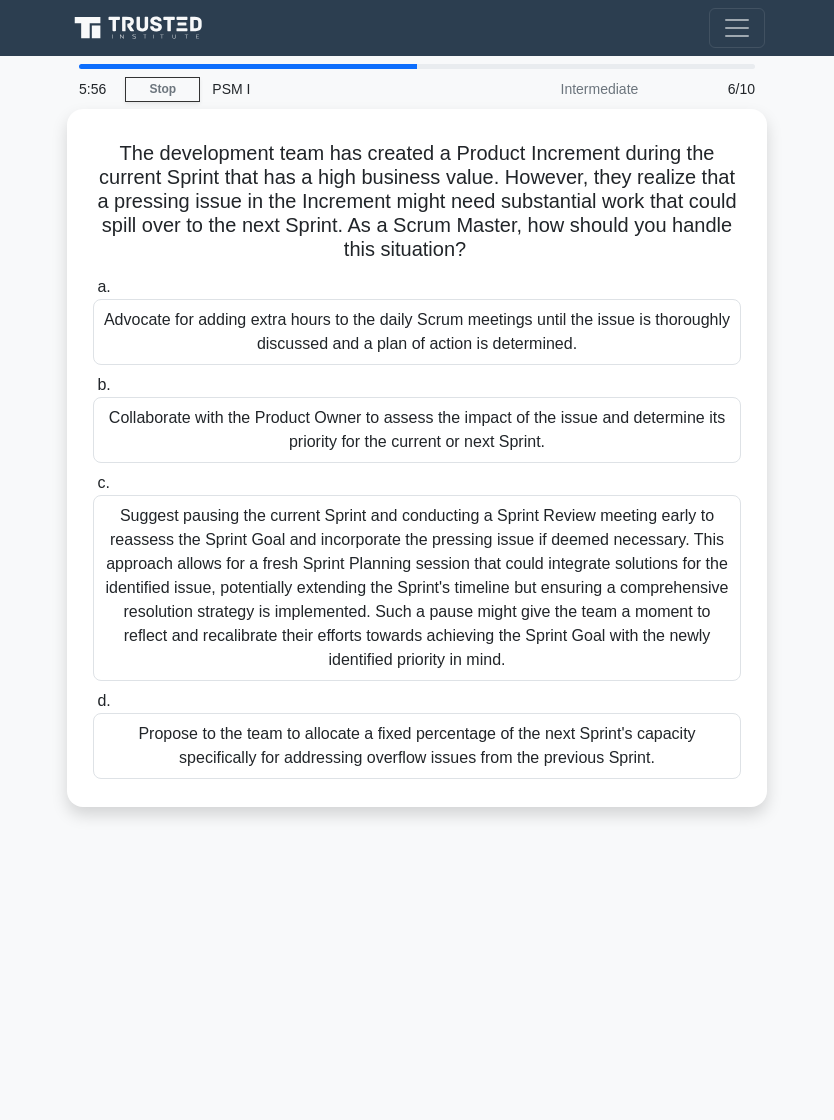 click on "Collaborate with the Product Owner to assess the impact of the issue and determine its priority for the current or next Sprint." at bounding box center [417, 430] 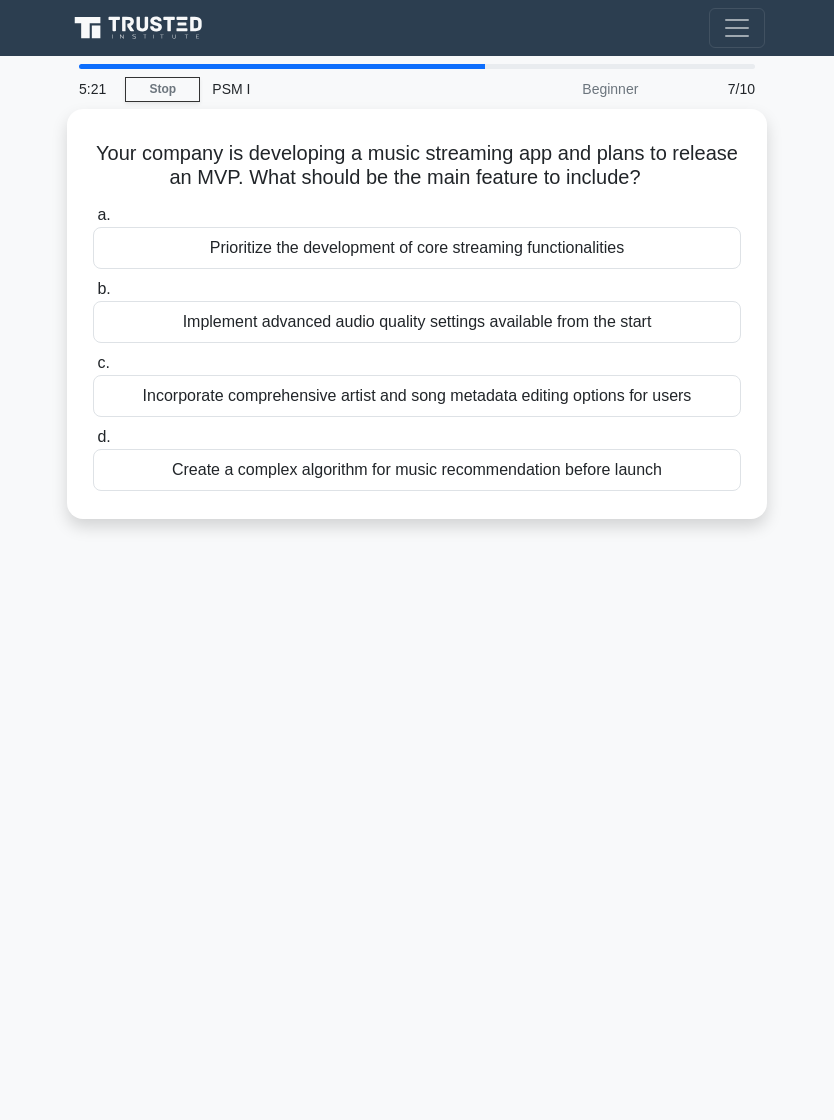 click on "Prioritize the development of core streaming functionalities" at bounding box center (417, 248) 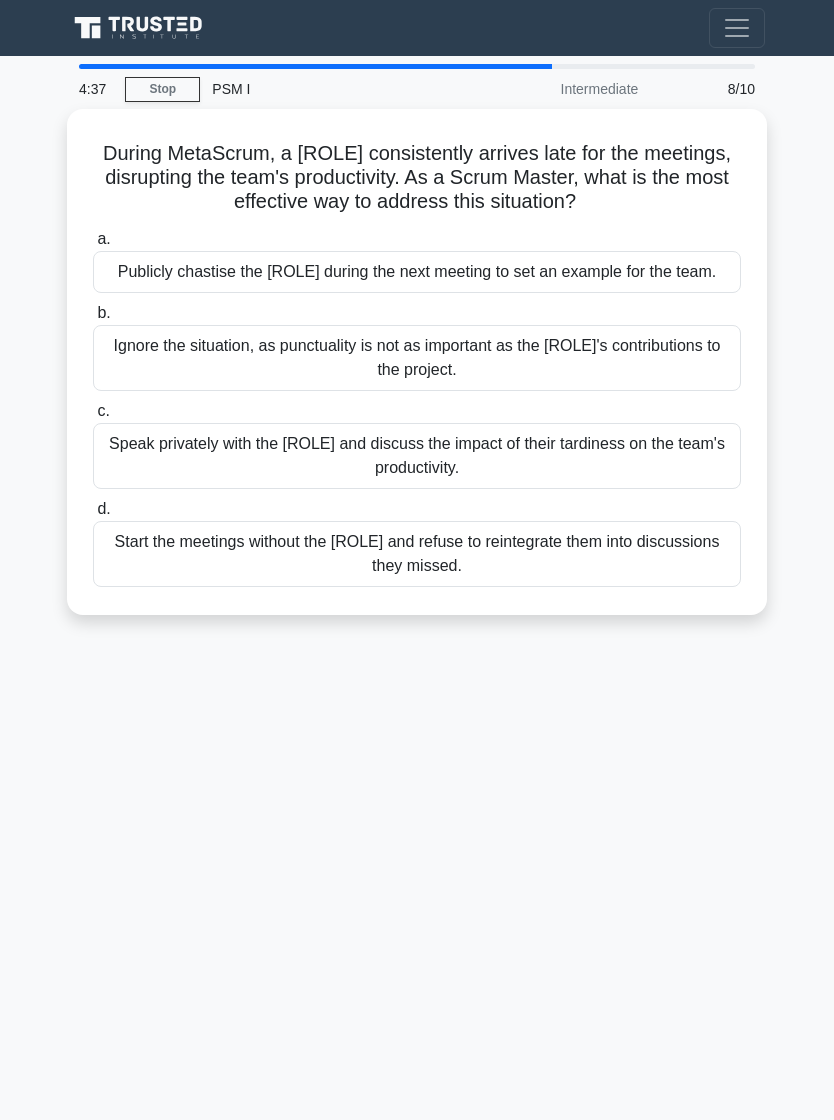 click on "4:37
Stop
PSM I
Intermediate
8/10
During MetaScrum, a Product Owner consistently arrives late for the meetings, disrupting the team's productivity. As a Scrum Master, what is the most effective way to address this situation?
.spinner_0XTQ{transform-origin:center;animation:spinner_y6GP .75s linear infinite}@keyframes spinner_y6GP{100%{transform:rotate(360deg)}}
a.
b. c. d." at bounding box center [417, 588] 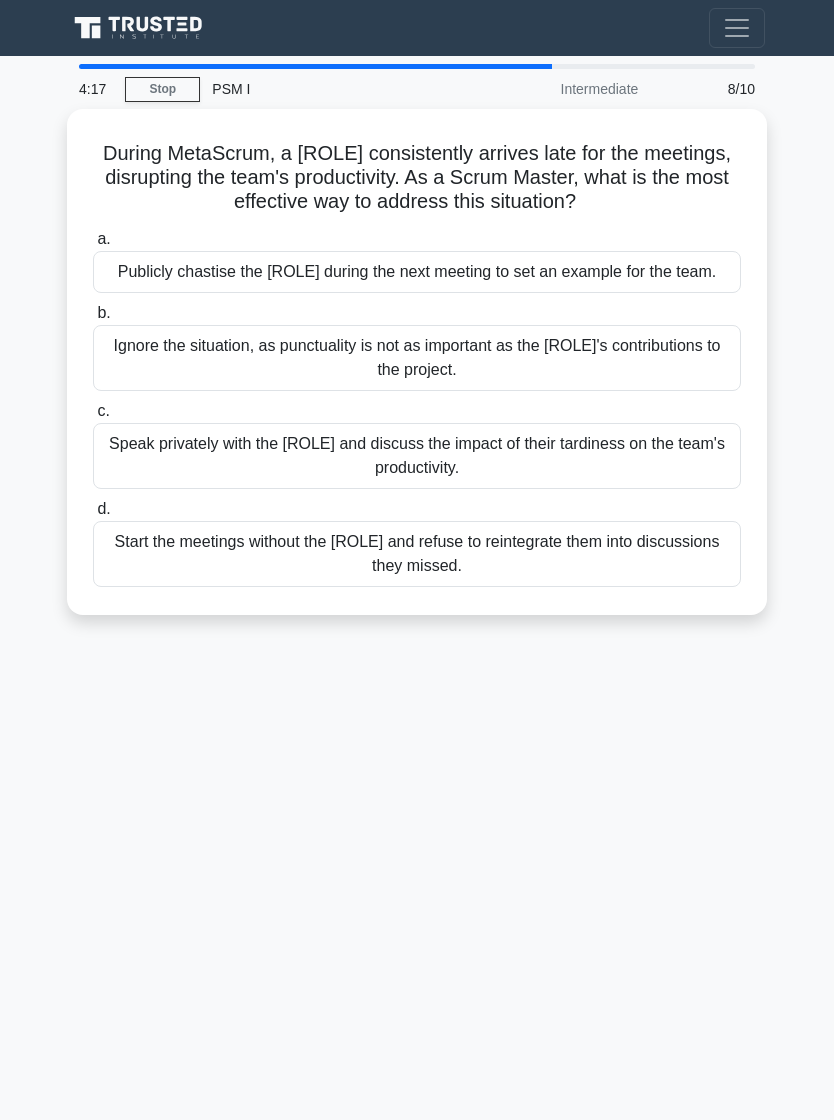 click on "Speak privately with the Product Owner and discuss the impact of their tardiness on the team's productivity." at bounding box center [417, 456] 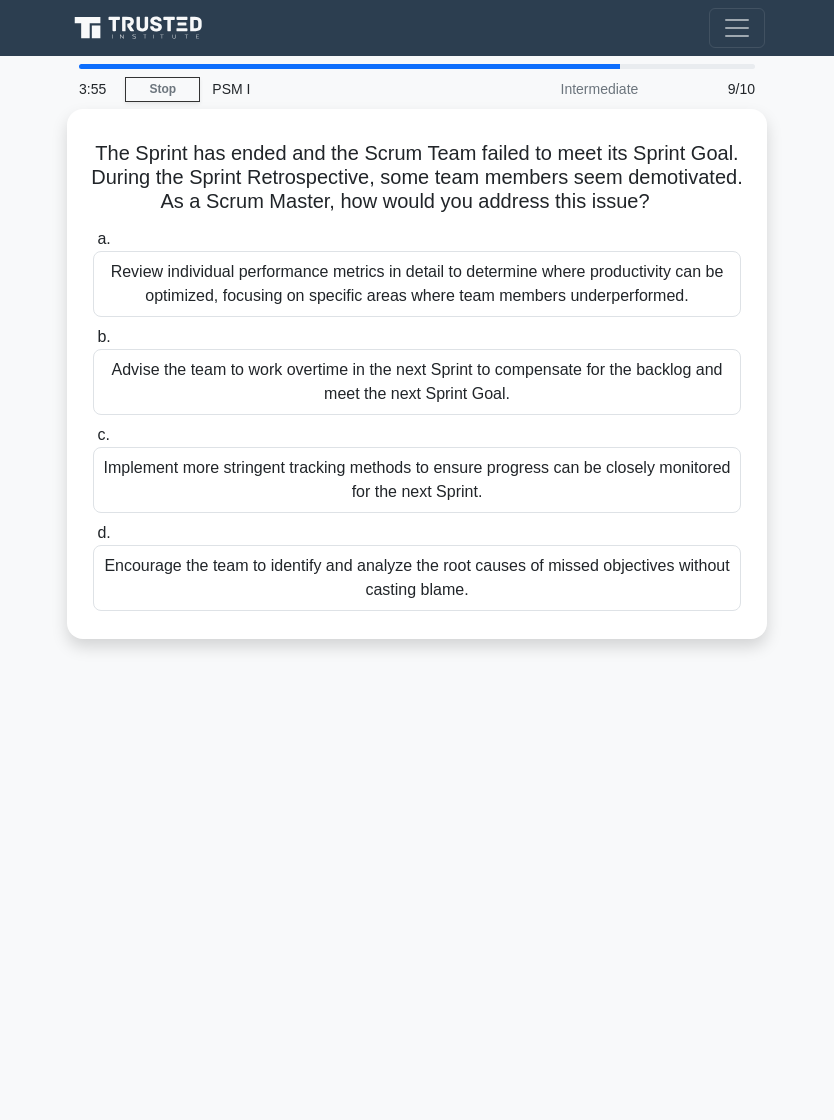 click on "Encourage the team to identify and analyze the root causes of missed objectives without casting blame." at bounding box center (417, 578) 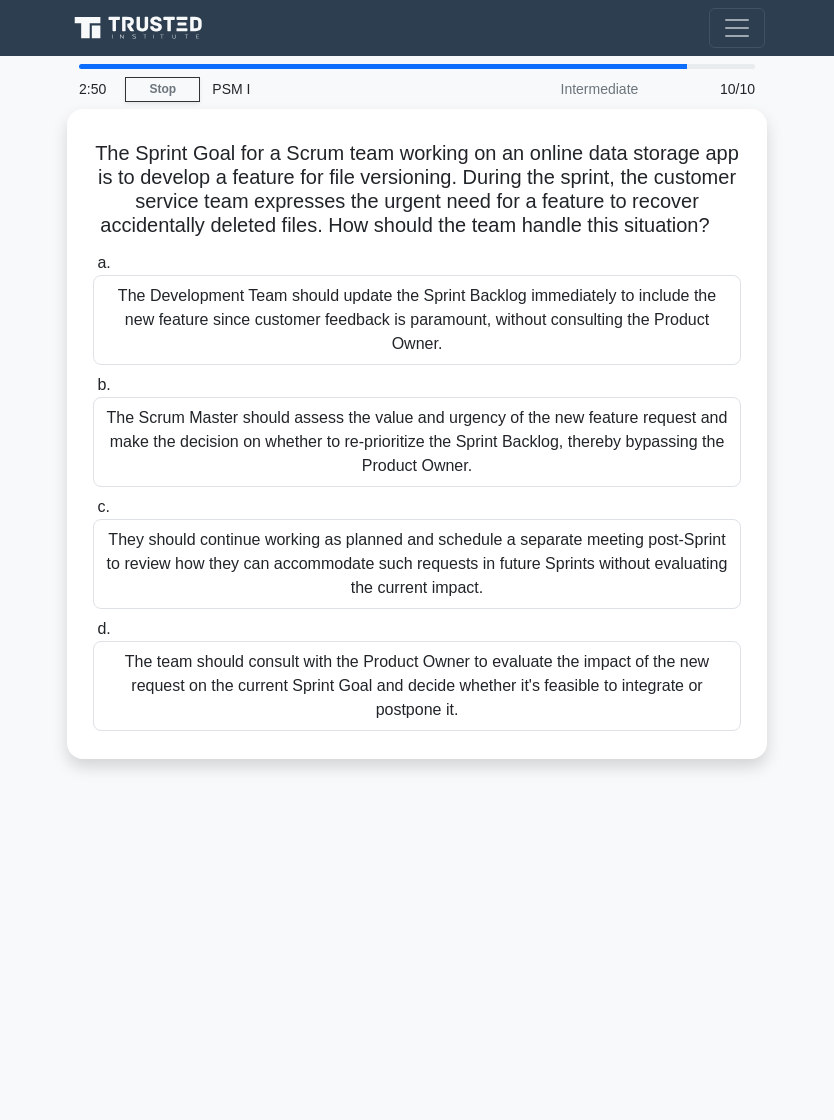 click on "The team should consult with the Product Owner to evaluate the impact of the new request on the current Sprint Goal and decide whether it's feasible to integrate or postpone it." at bounding box center (417, 686) 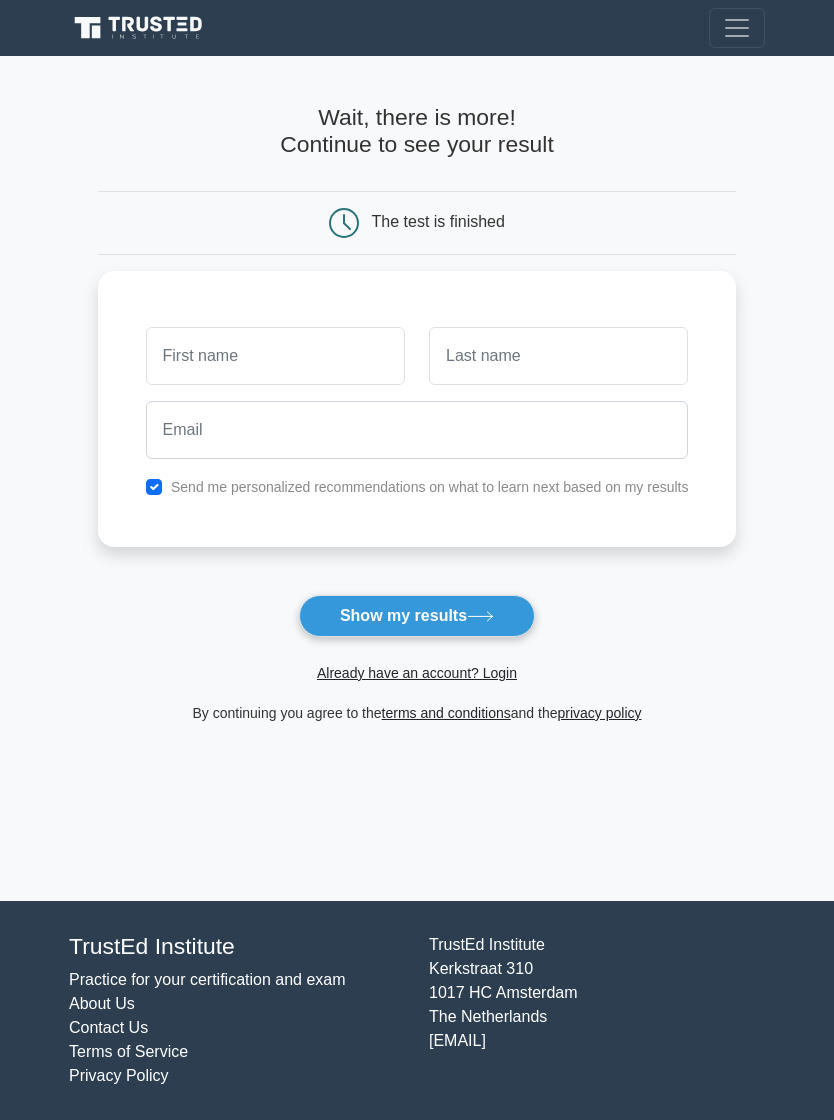 scroll, scrollTop: 0, scrollLeft: 0, axis: both 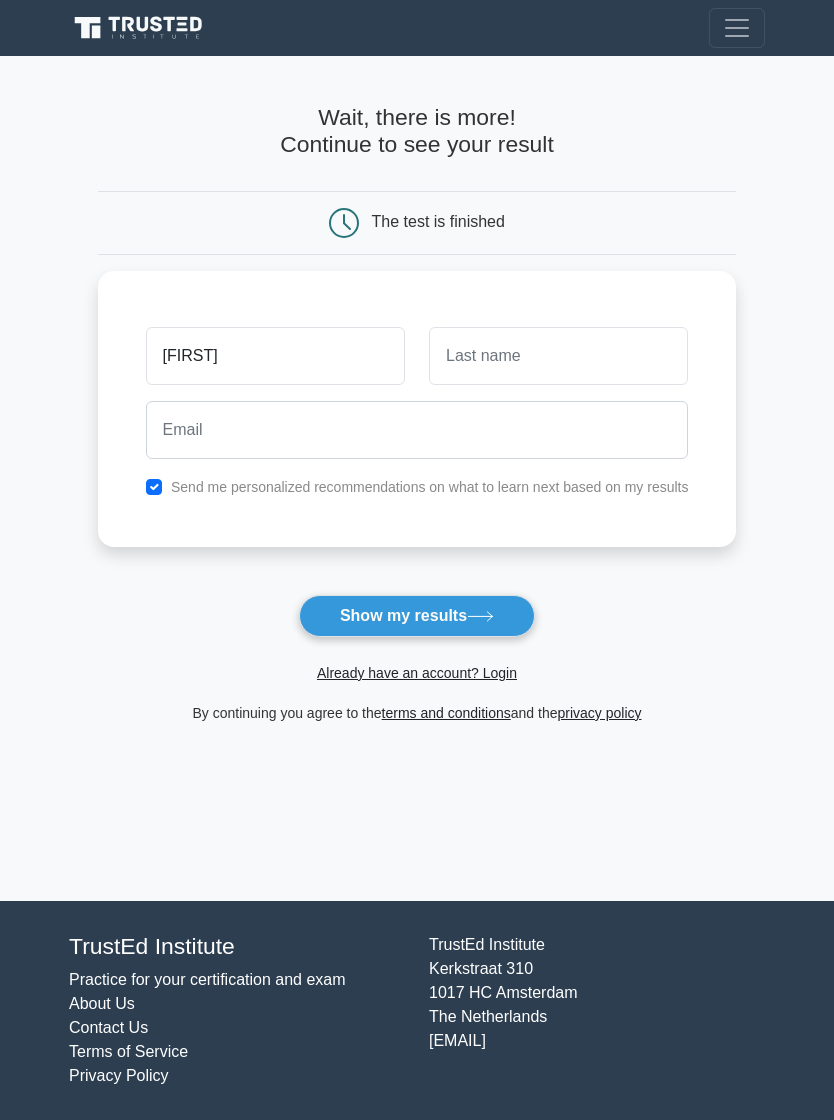 type on "v" 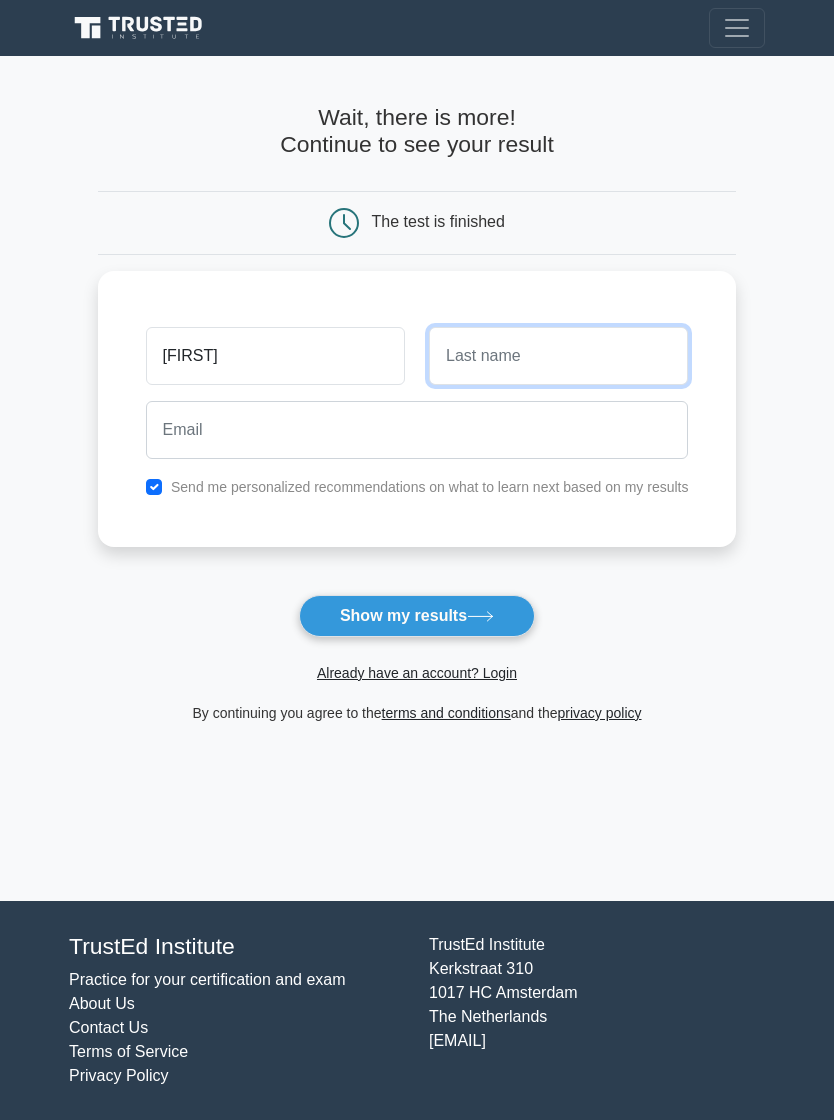 click at bounding box center [558, 356] 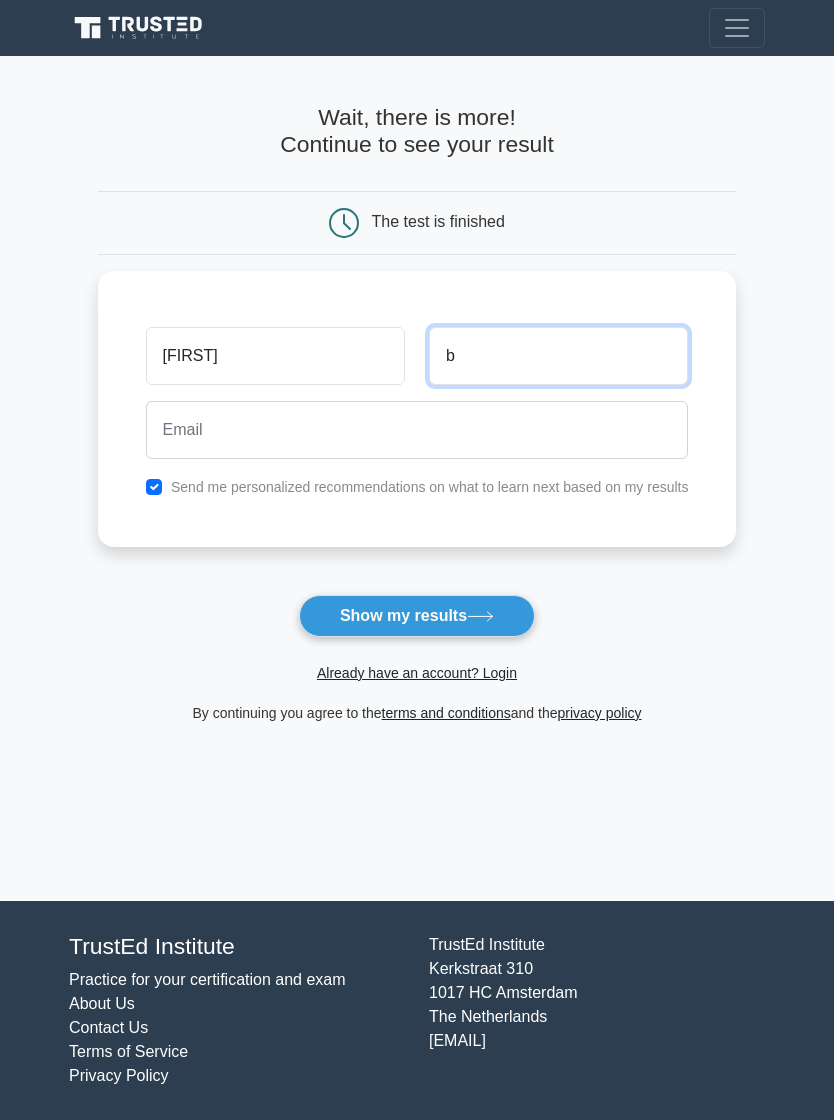 type on "b" 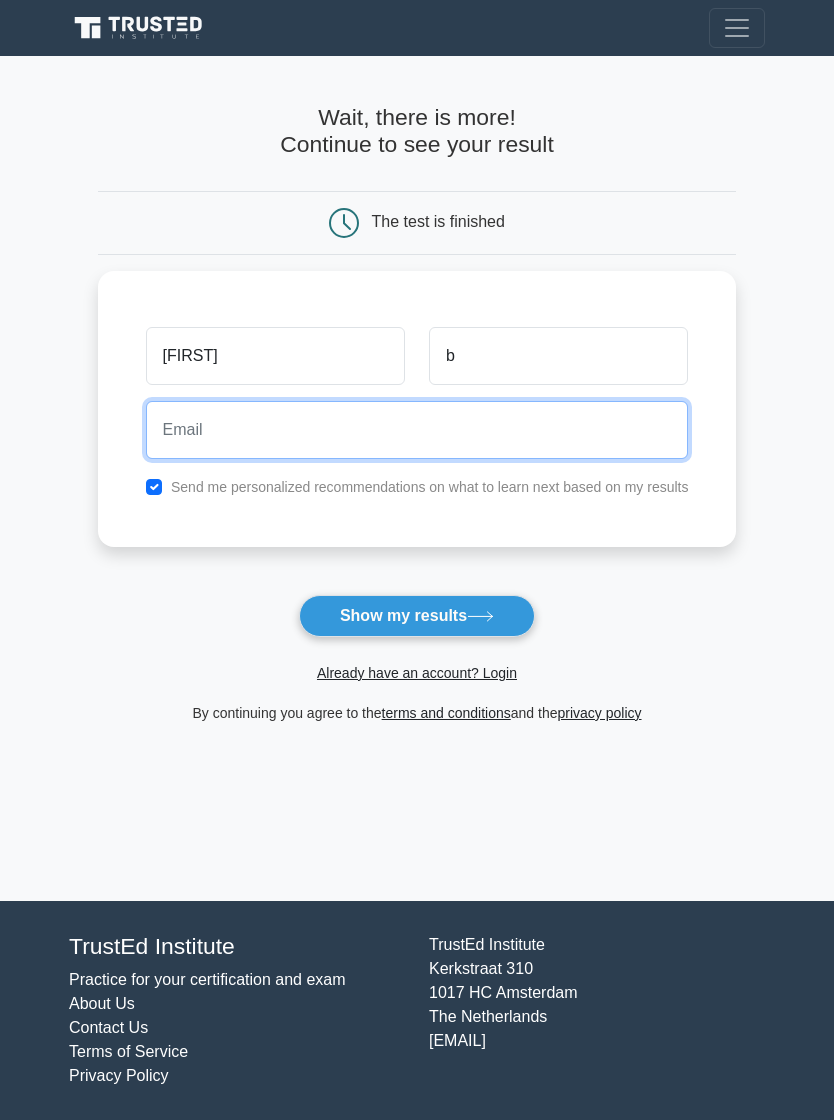 click at bounding box center [417, 430] 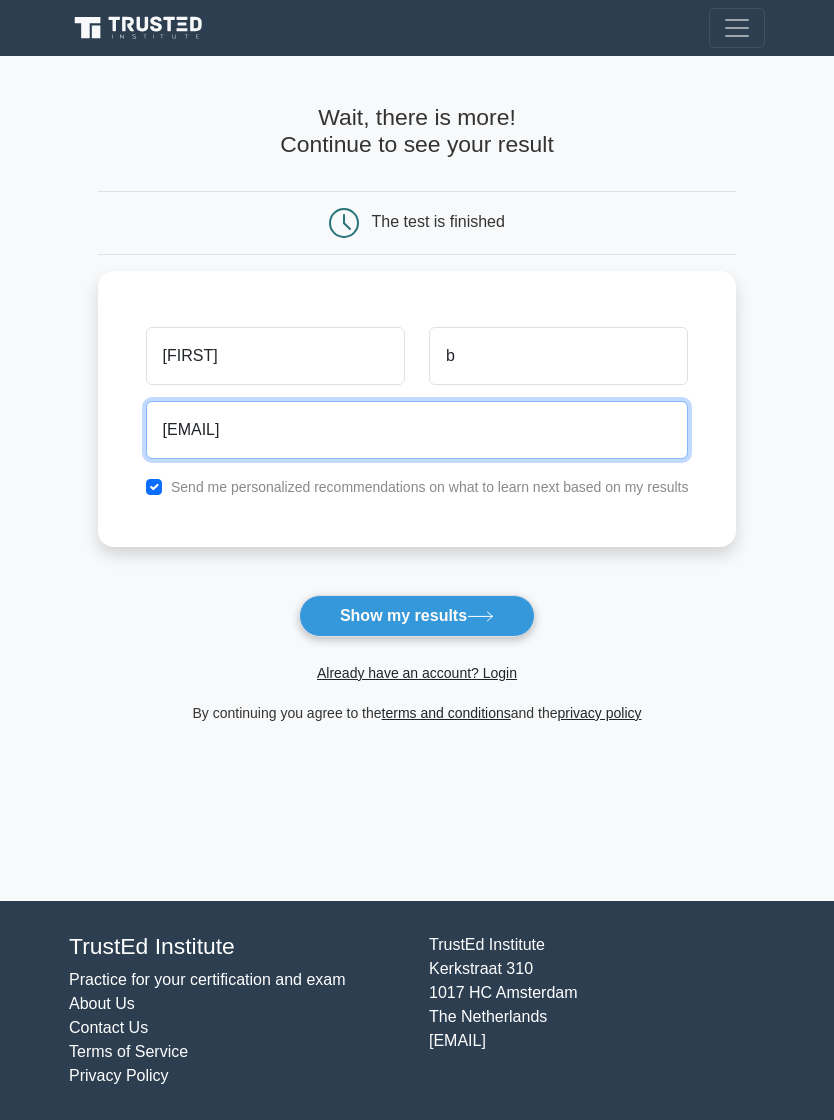 type on "balakkinen2@gmail.com" 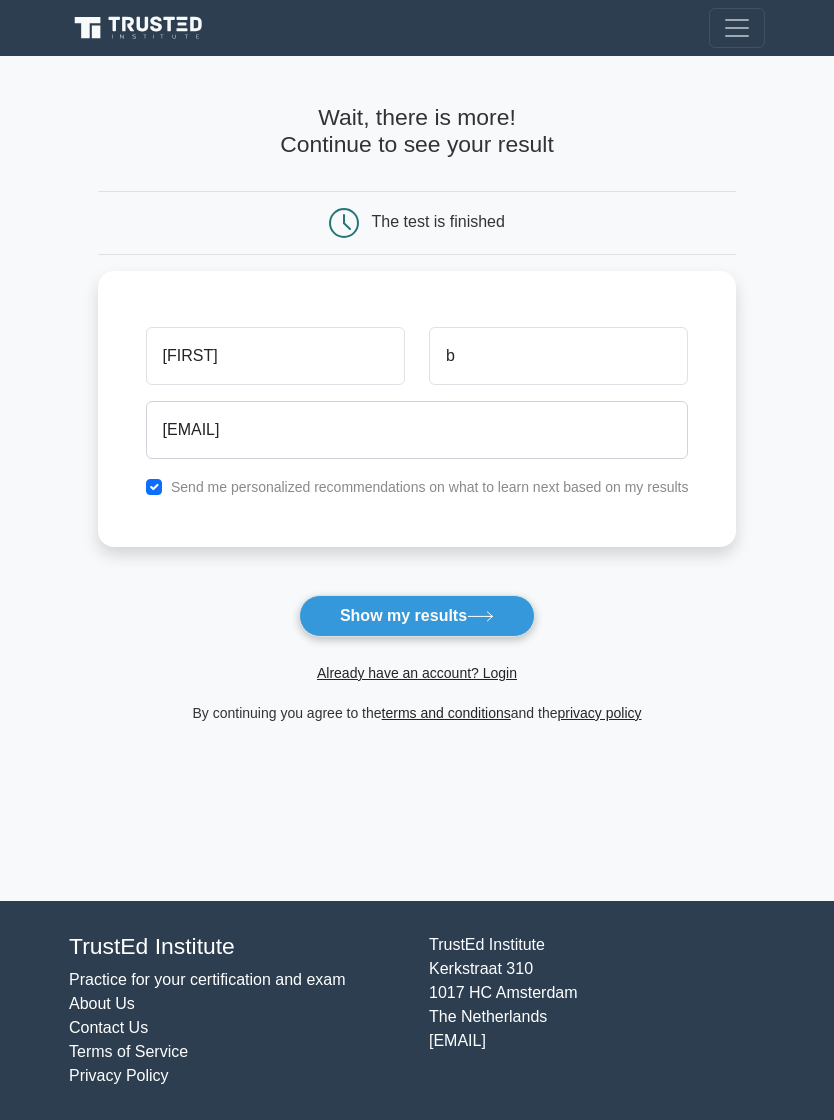 click on "Show my results" at bounding box center (417, 616) 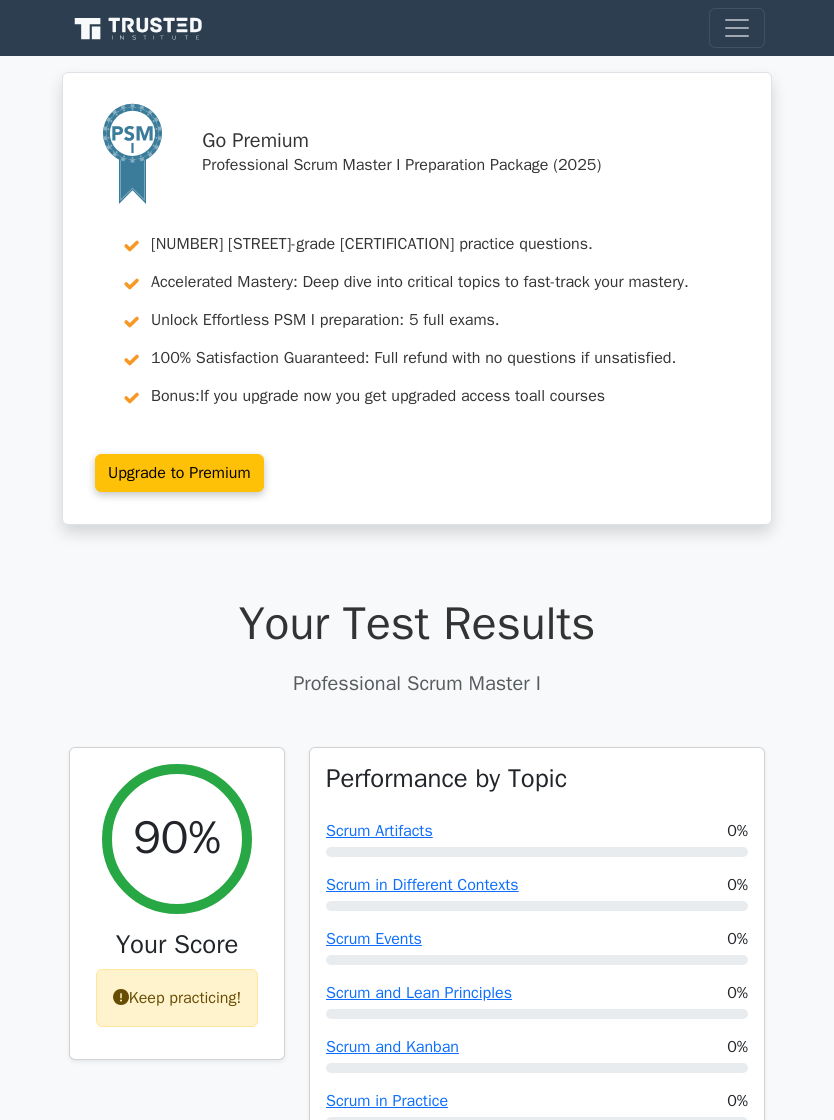 scroll, scrollTop: 0, scrollLeft: 0, axis: both 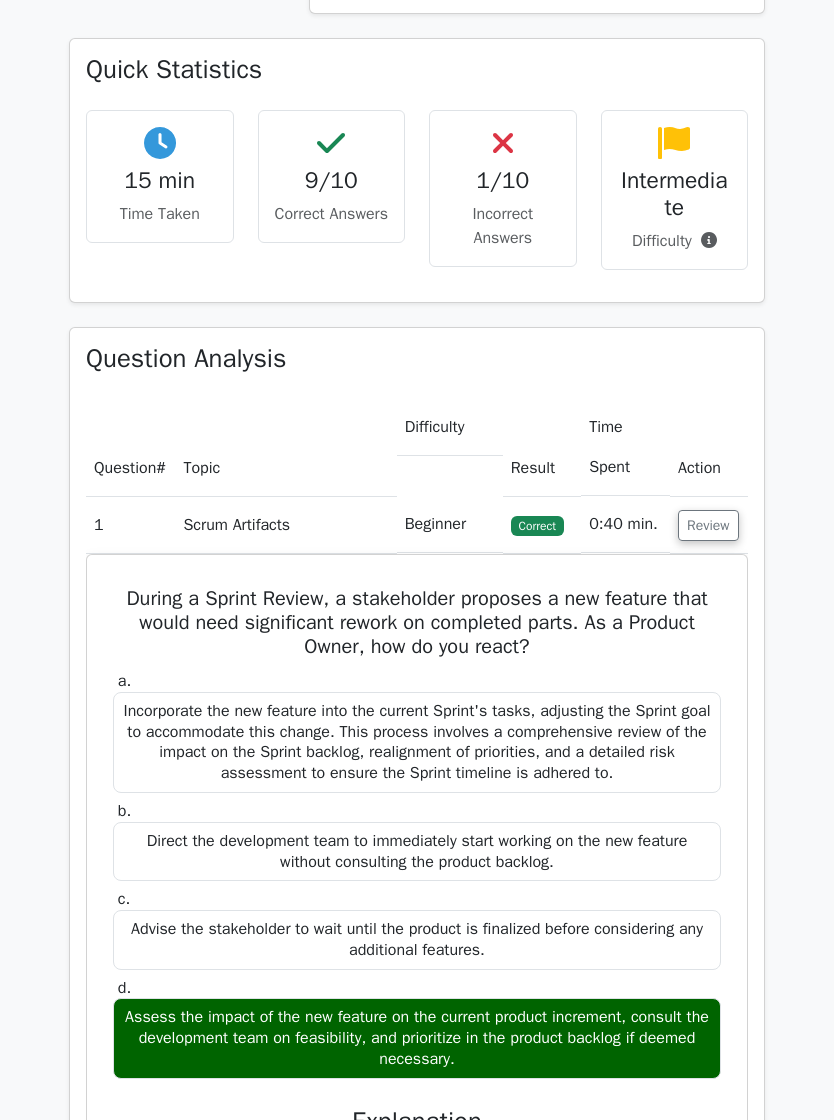 click on "Incorrect Answers" at bounding box center (160, 214) 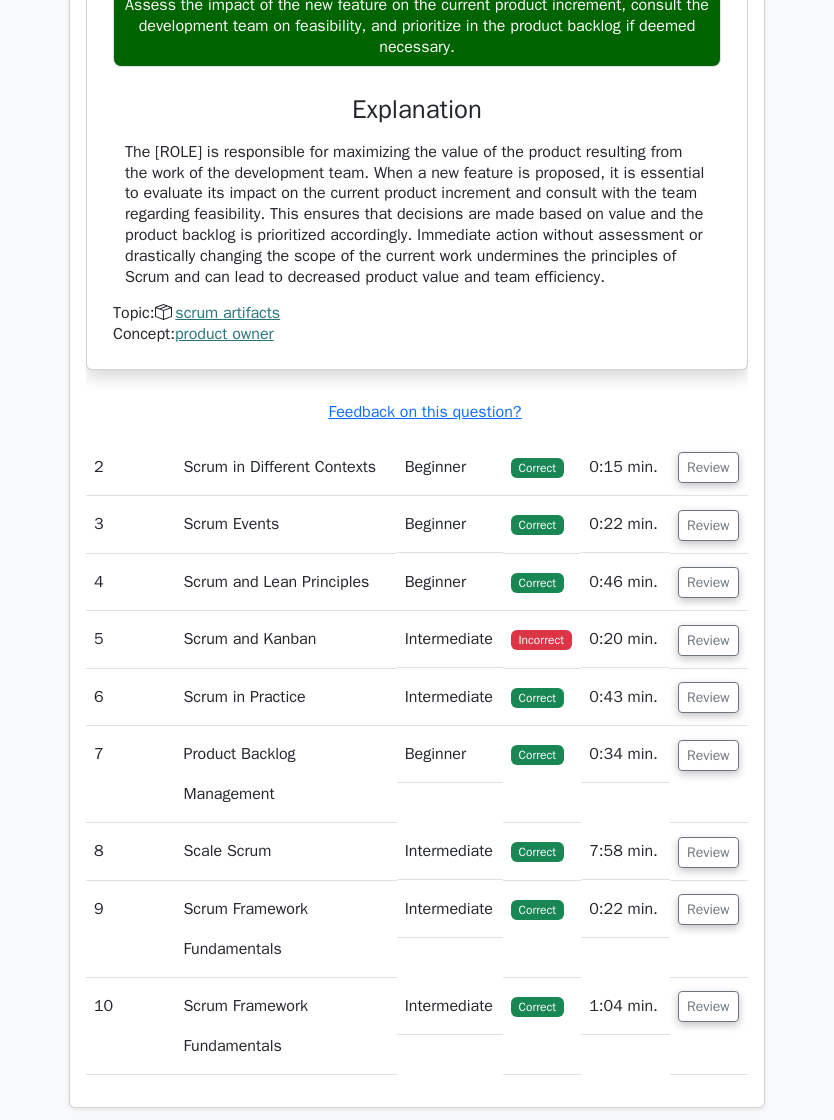 scroll, scrollTop: 2336, scrollLeft: 0, axis: vertical 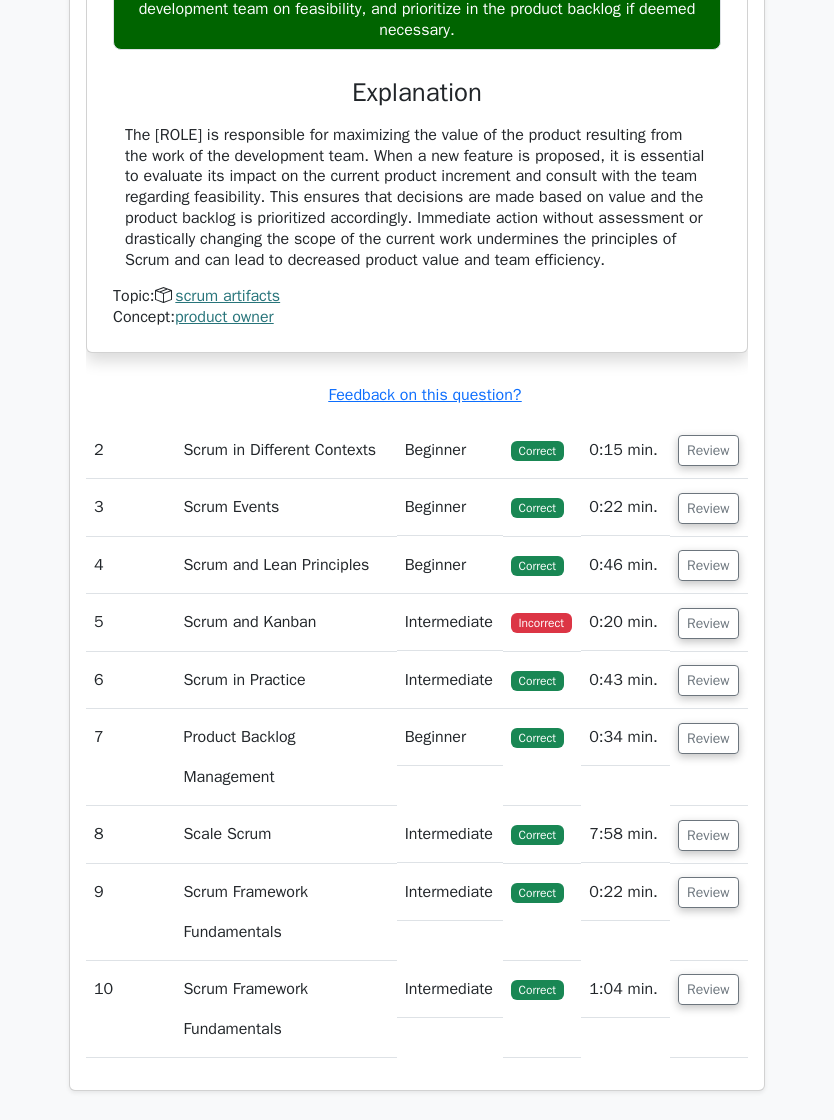 click on "Review" at bounding box center (708, 624) 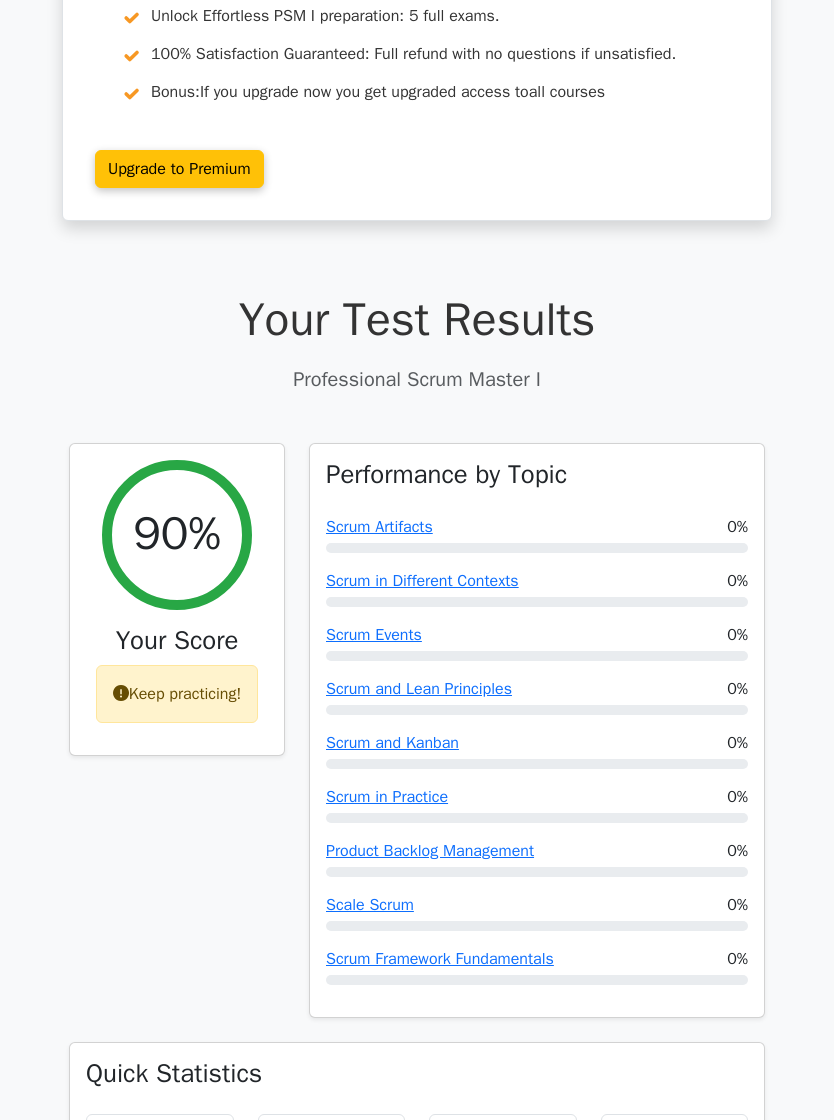 scroll, scrollTop: 0, scrollLeft: 0, axis: both 